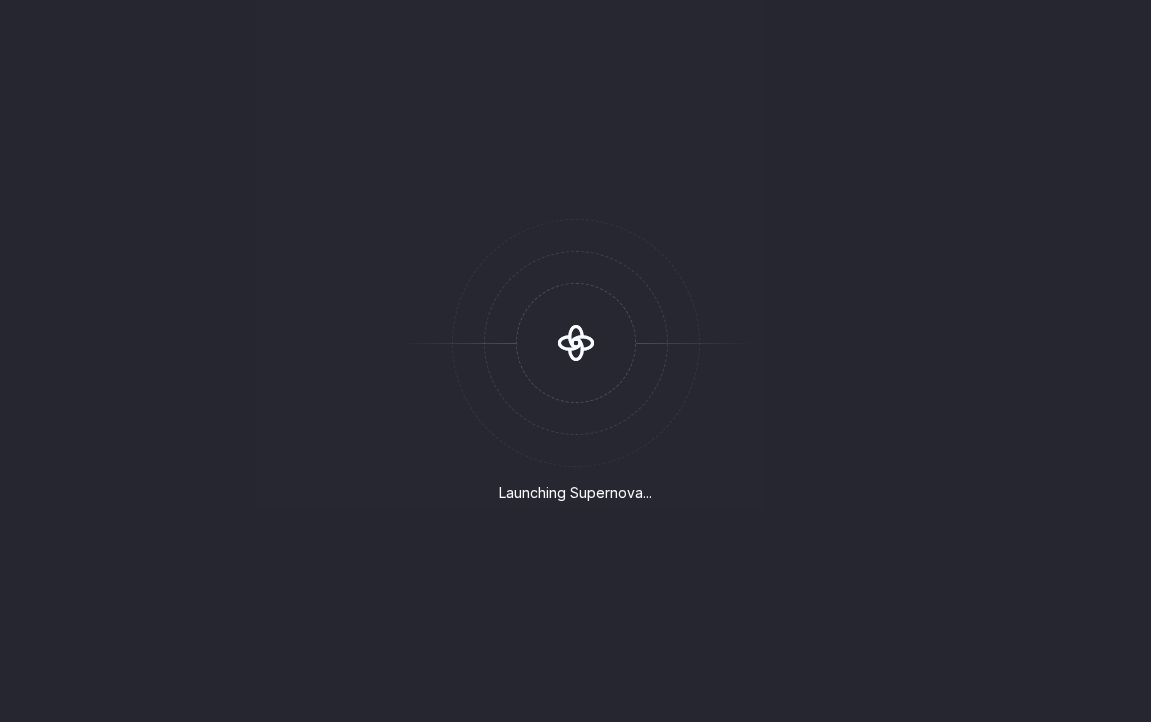 scroll, scrollTop: 0, scrollLeft: 0, axis: both 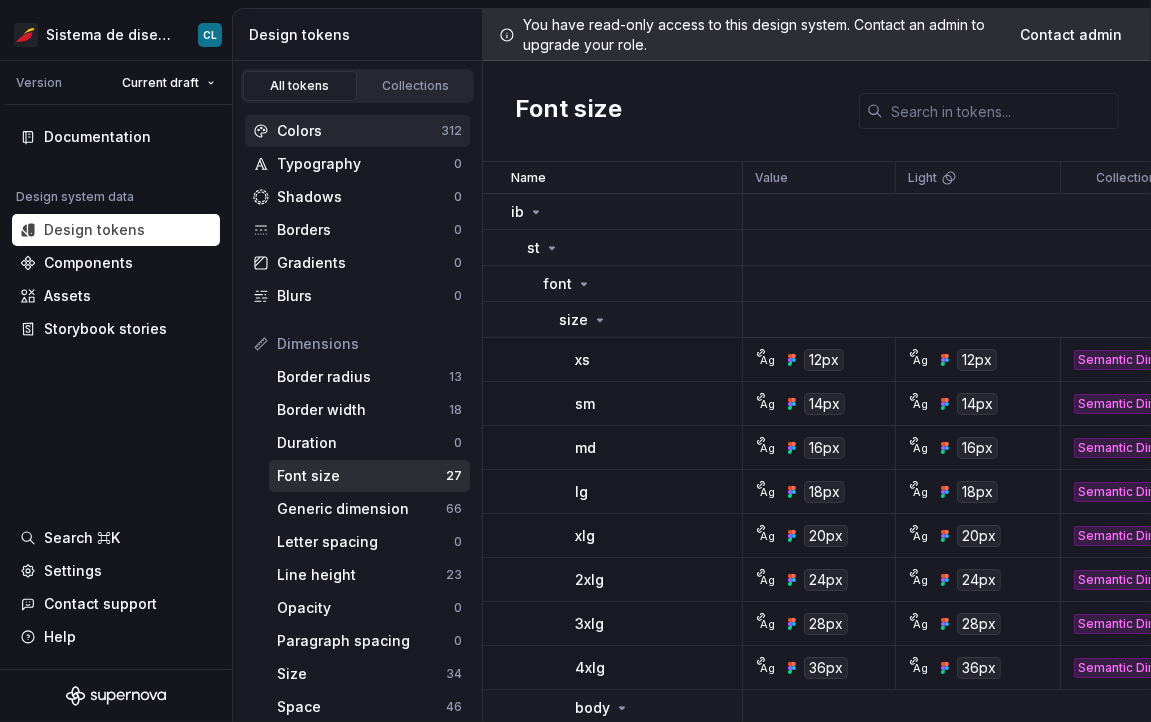 click on "Colors" at bounding box center (359, 131) 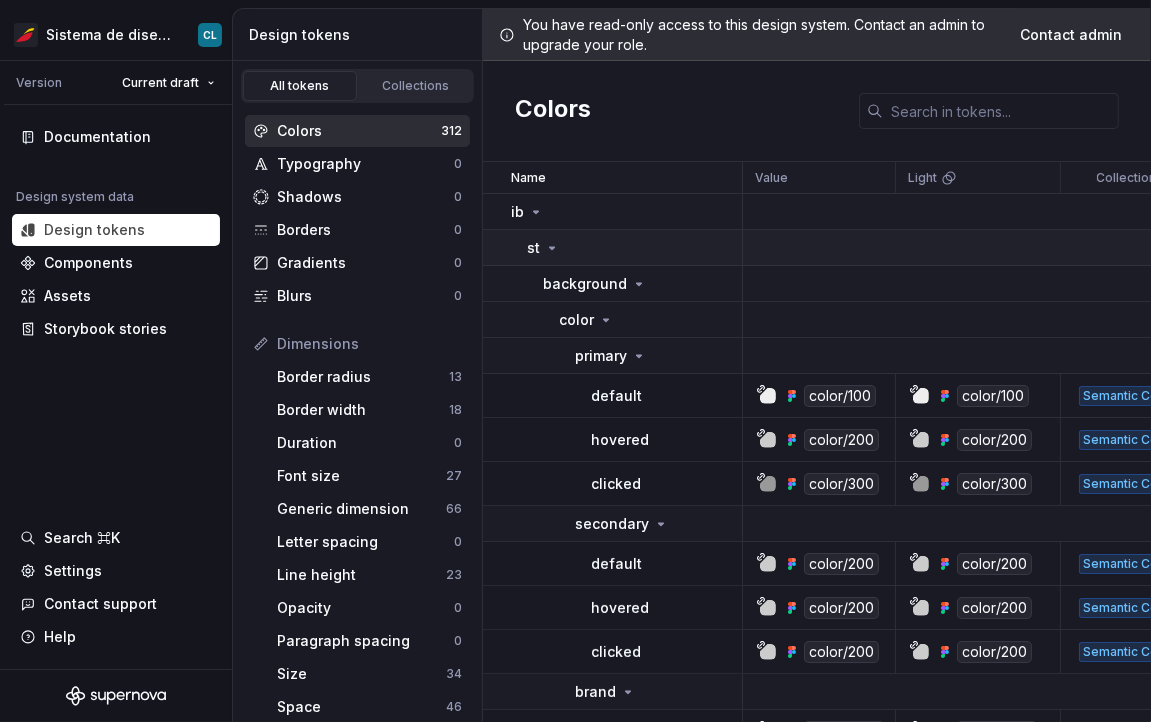 click 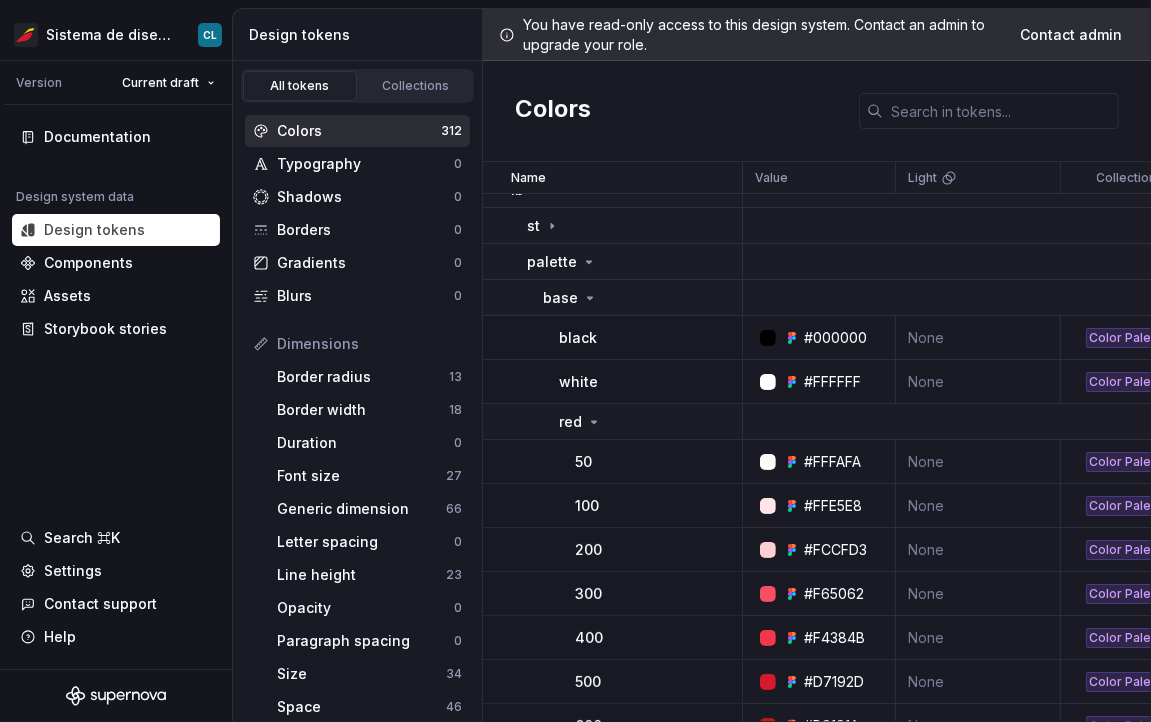 scroll, scrollTop: 0, scrollLeft: 0, axis: both 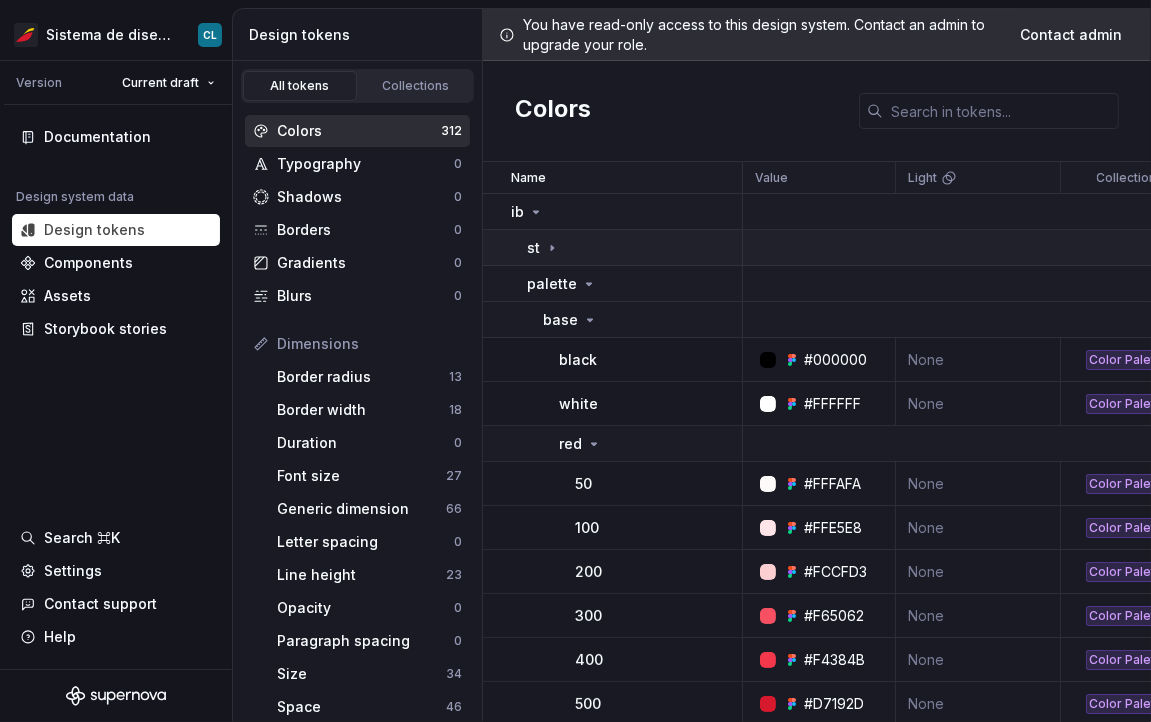 click 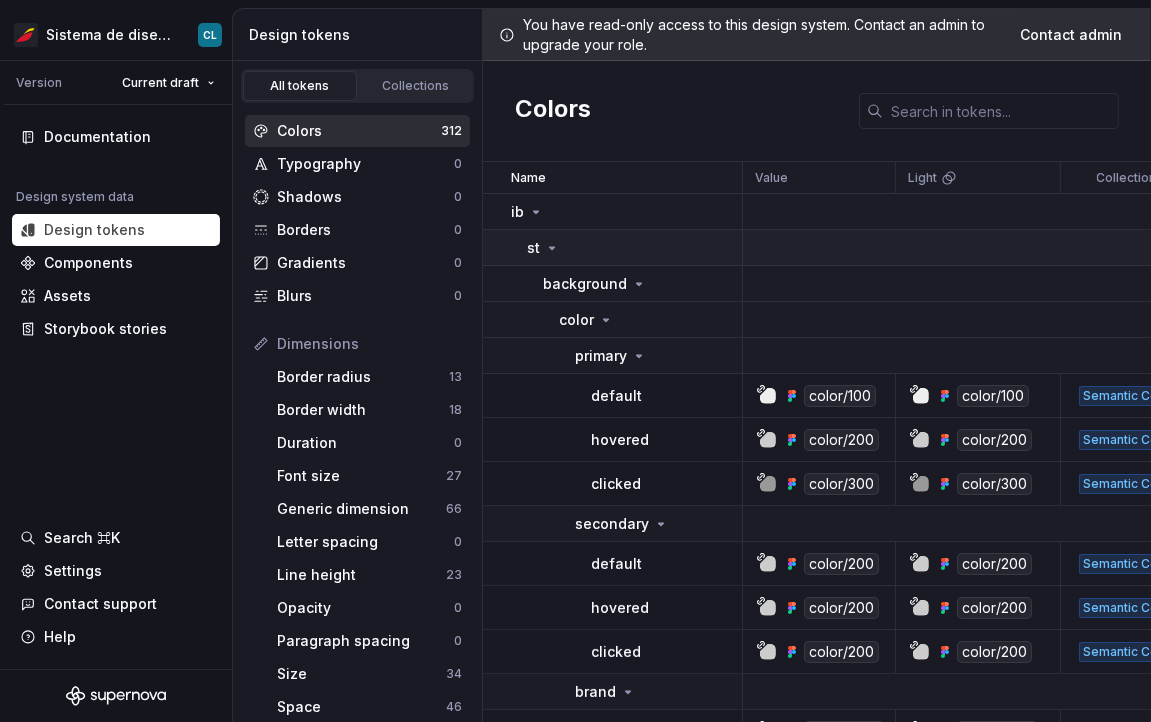 click 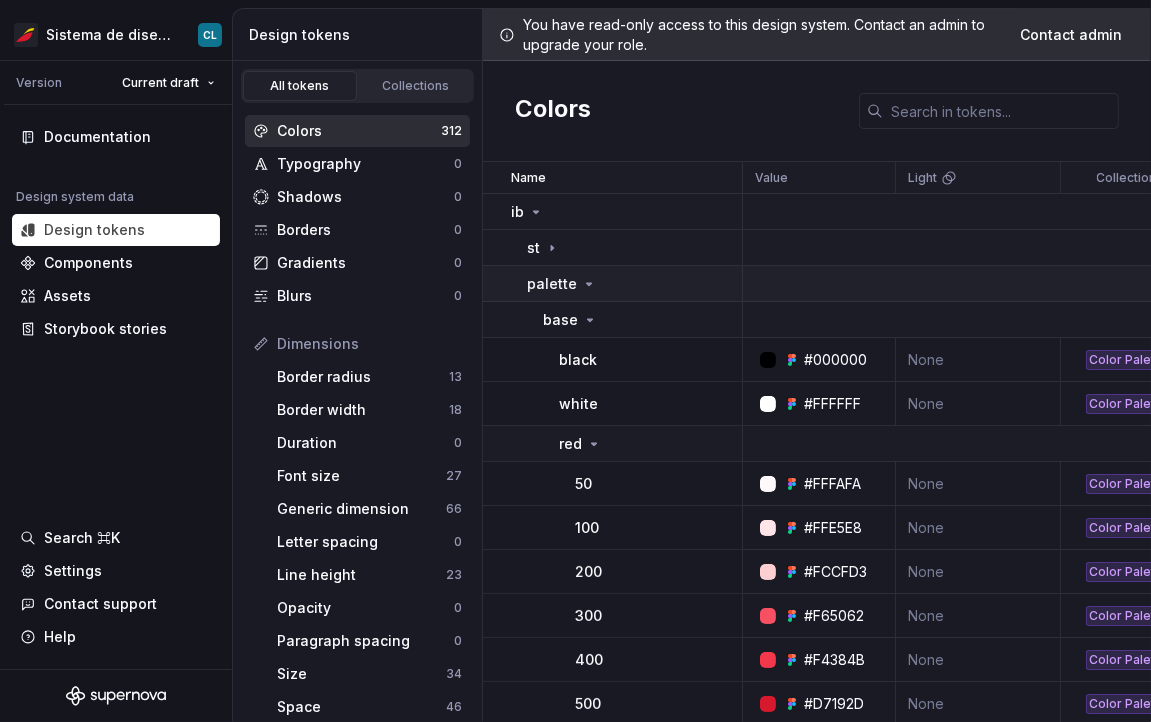 click 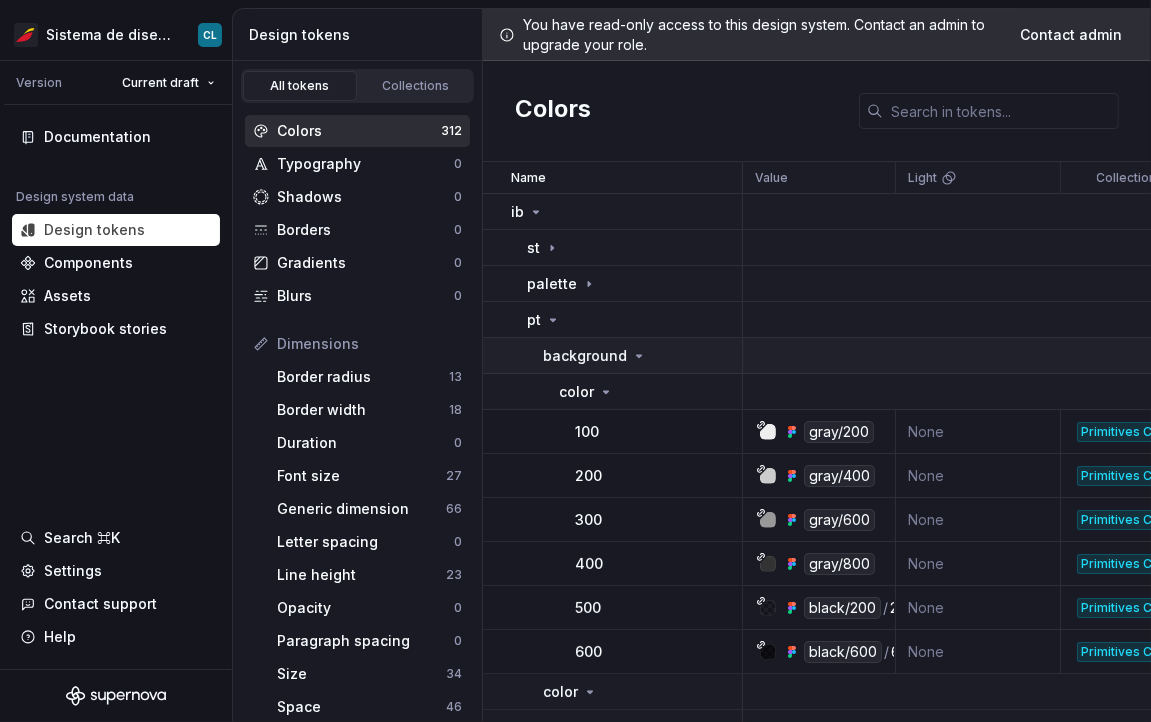 click 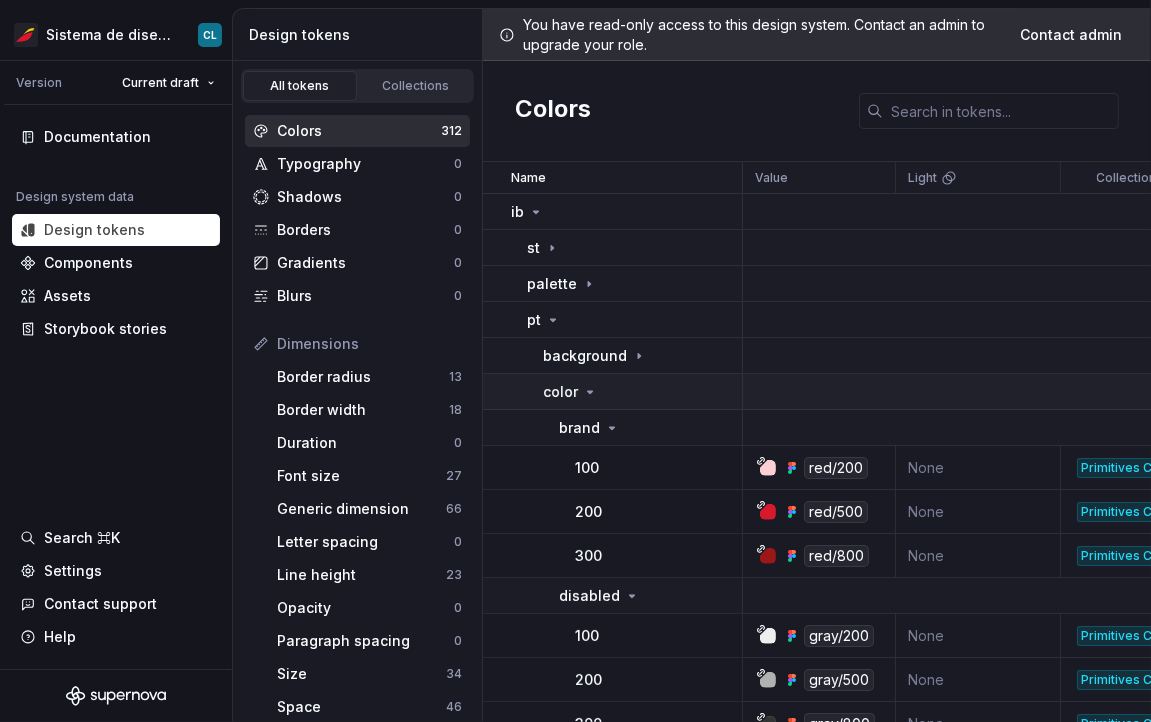 click 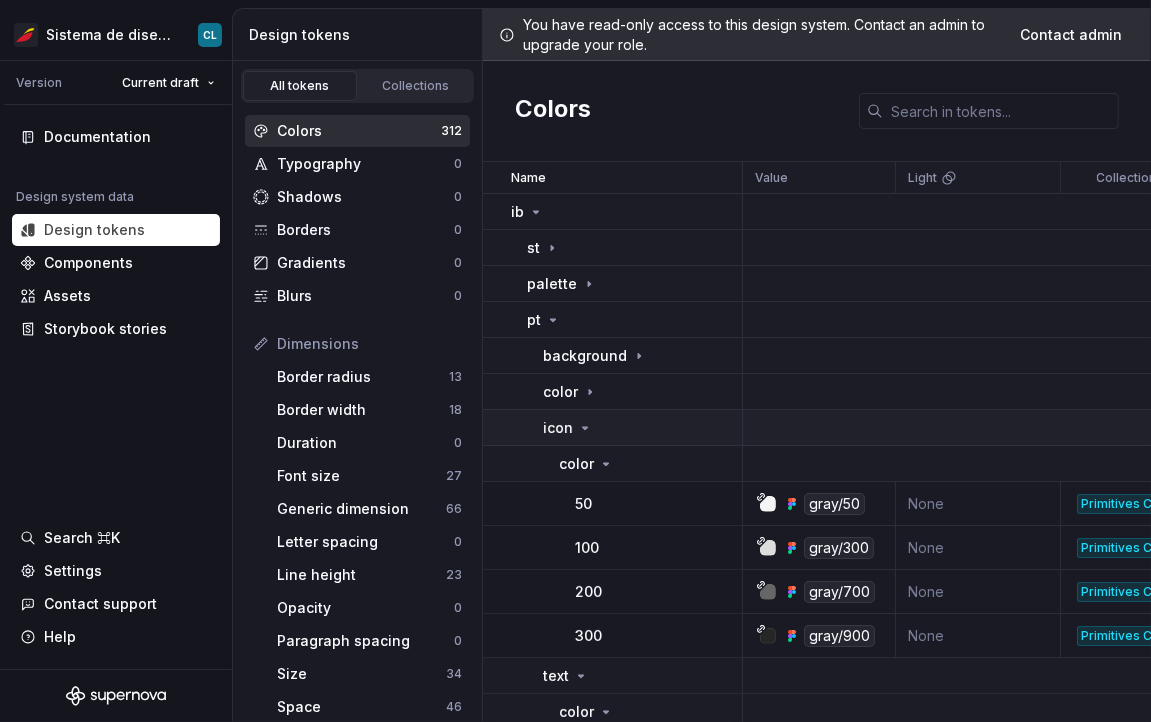 click 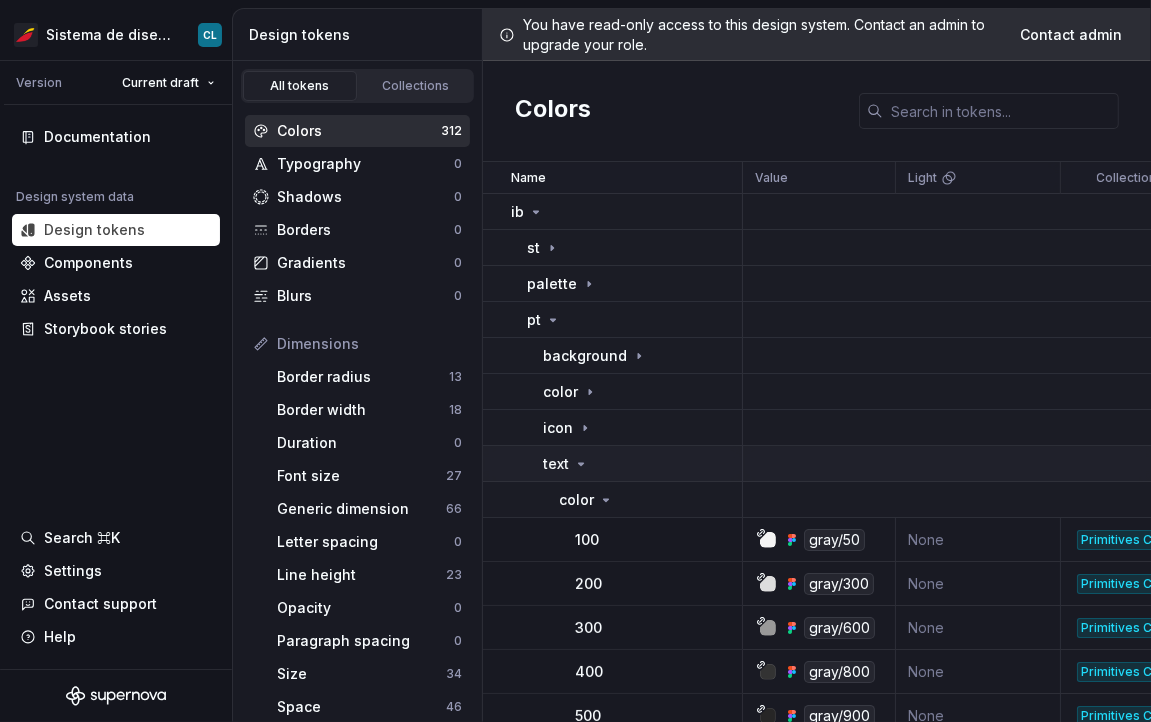 click 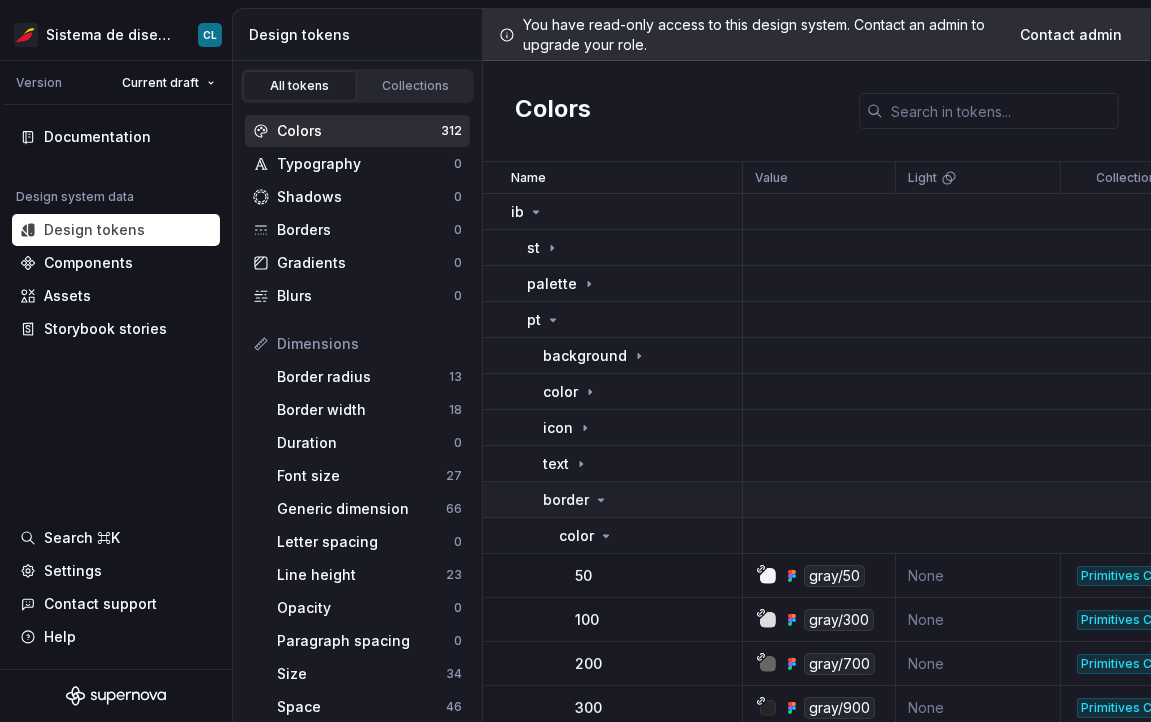 click 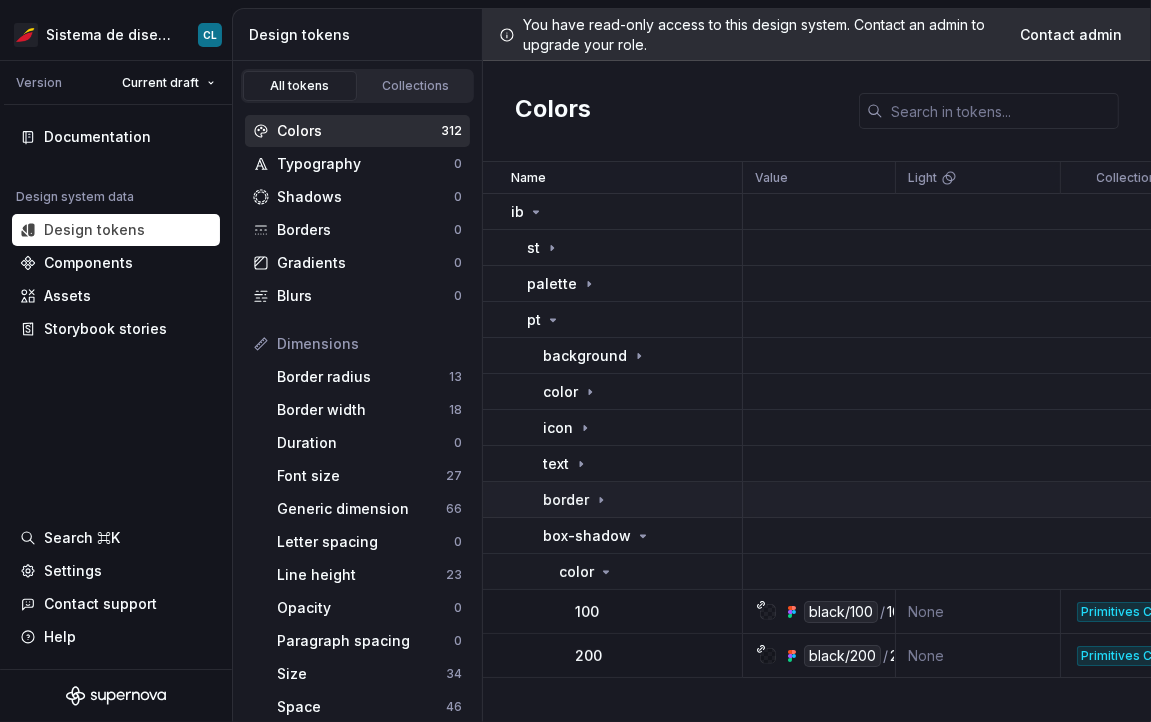 click 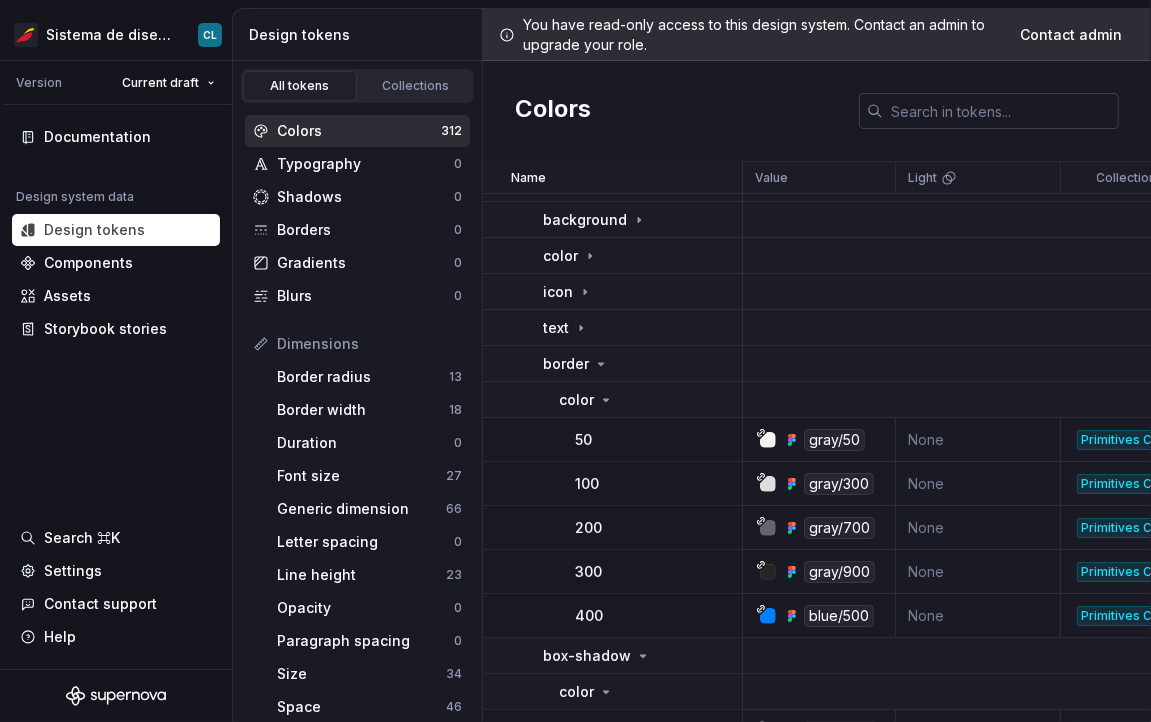scroll, scrollTop: 0, scrollLeft: 0, axis: both 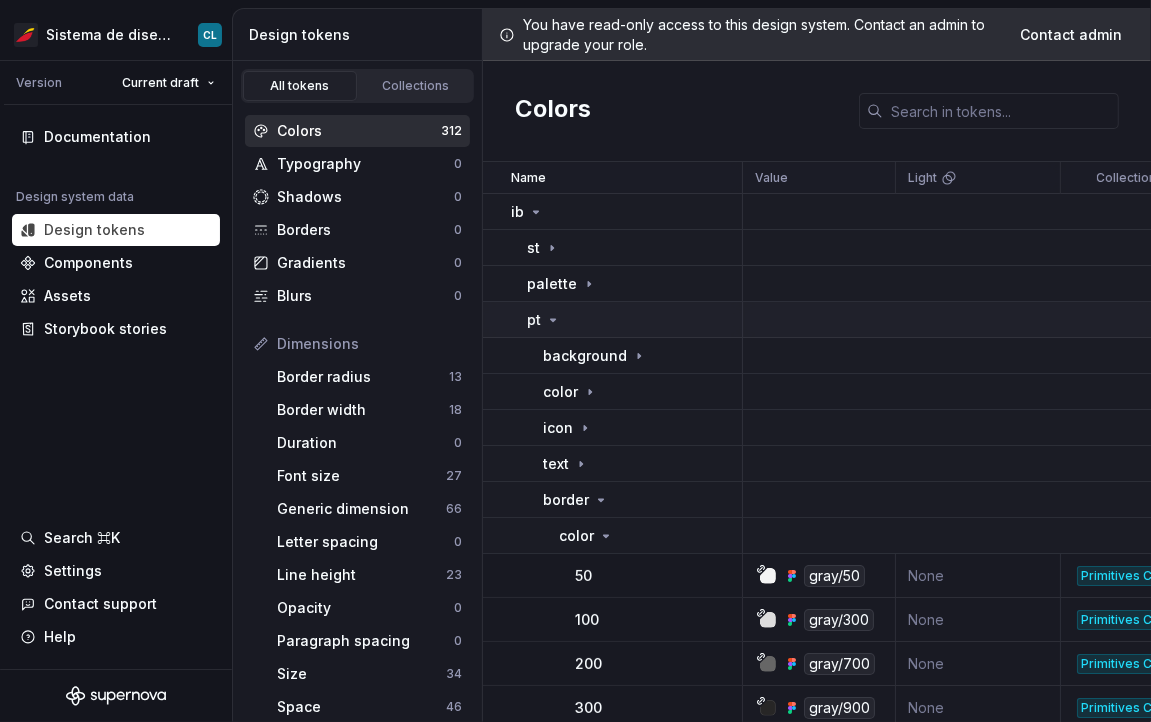 click 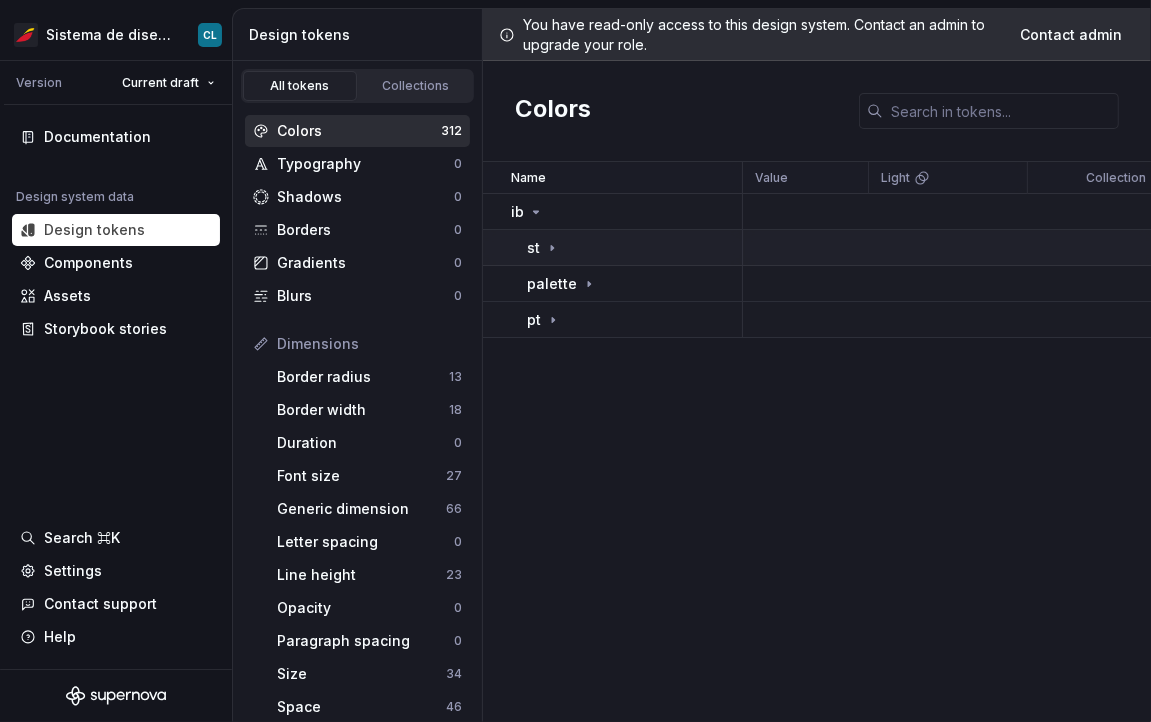 click 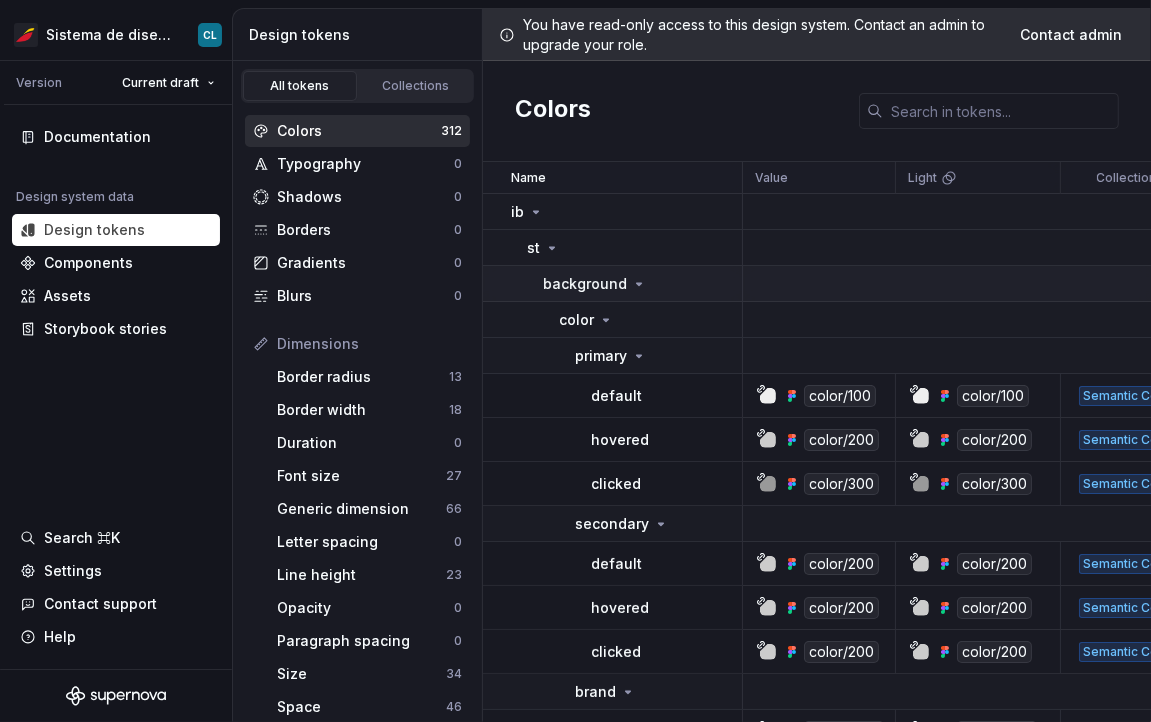 click on "background" at bounding box center [642, 284] 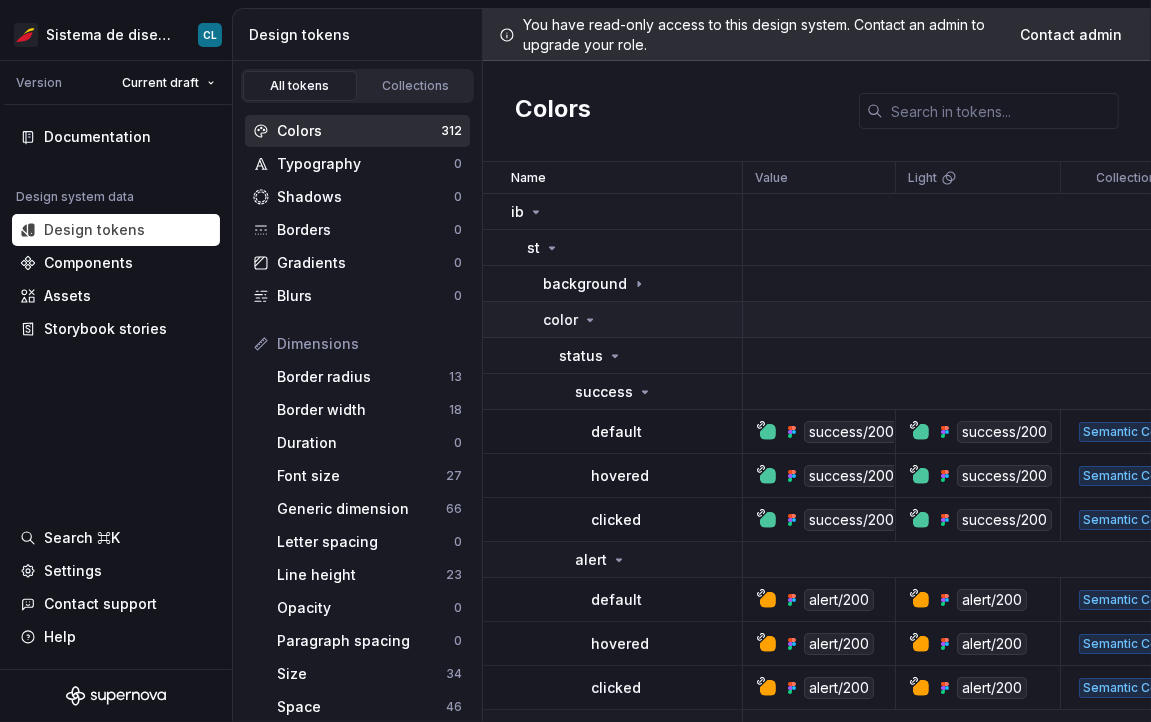 click on "color" at bounding box center [642, 320] 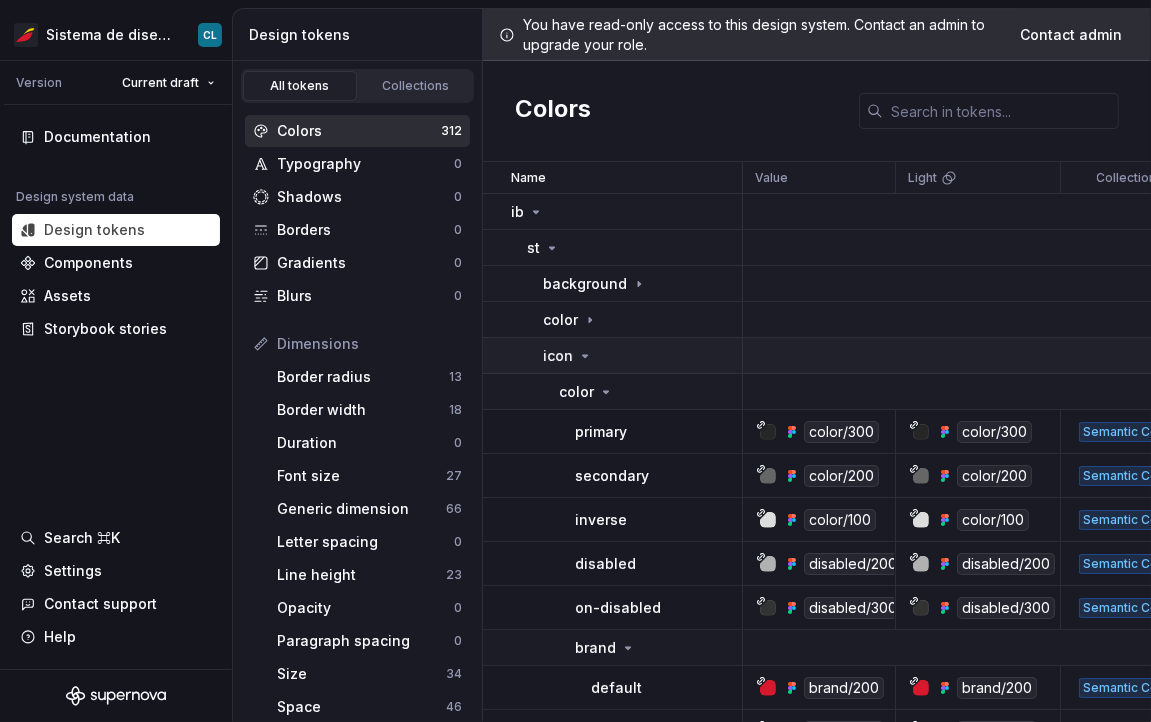 click 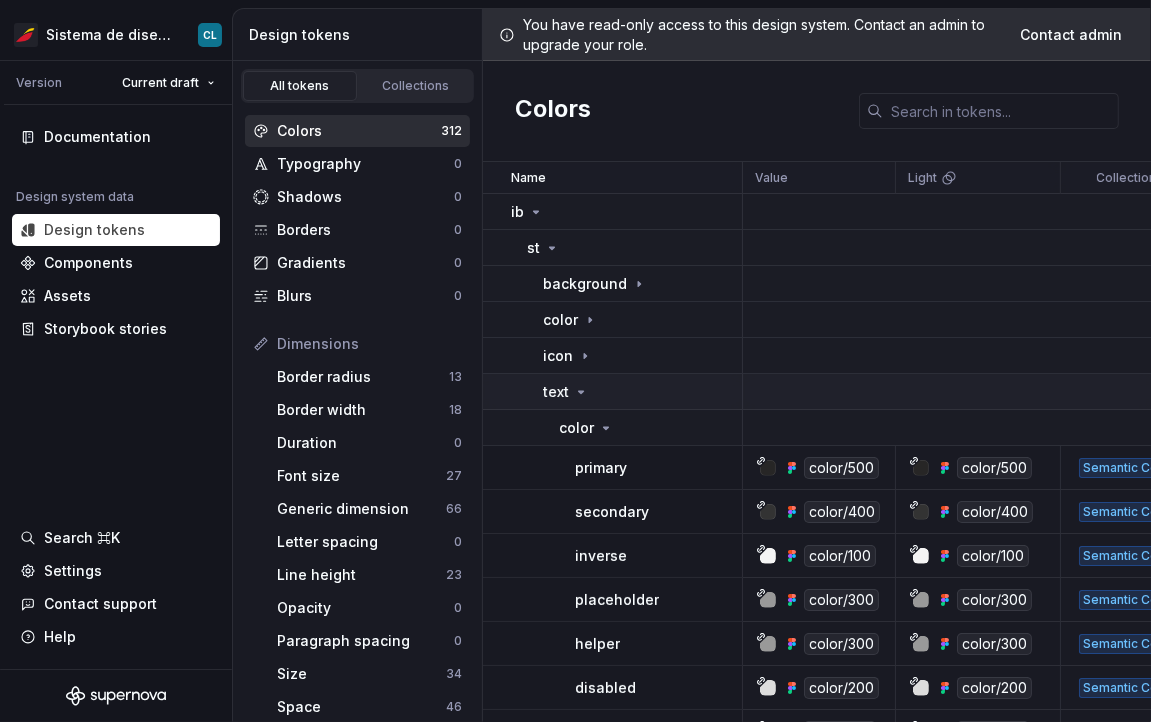 click on "text" at bounding box center [566, 392] 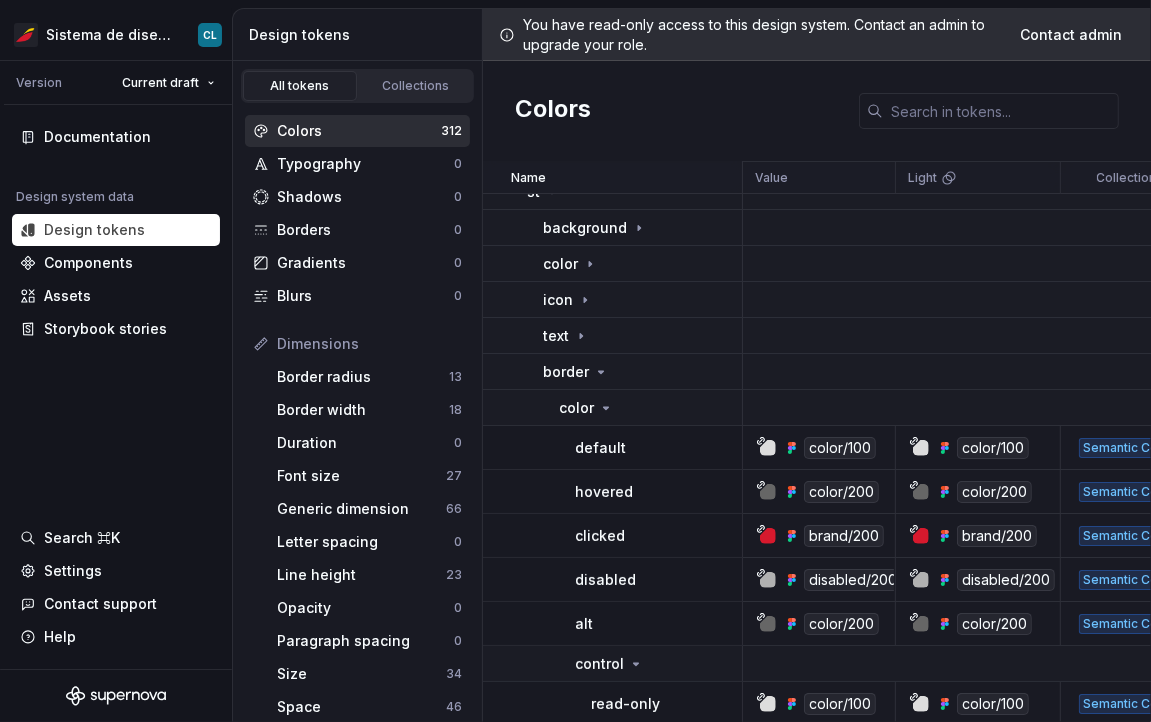 scroll, scrollTop: 56, scrollLeft: 0, axis: vertical 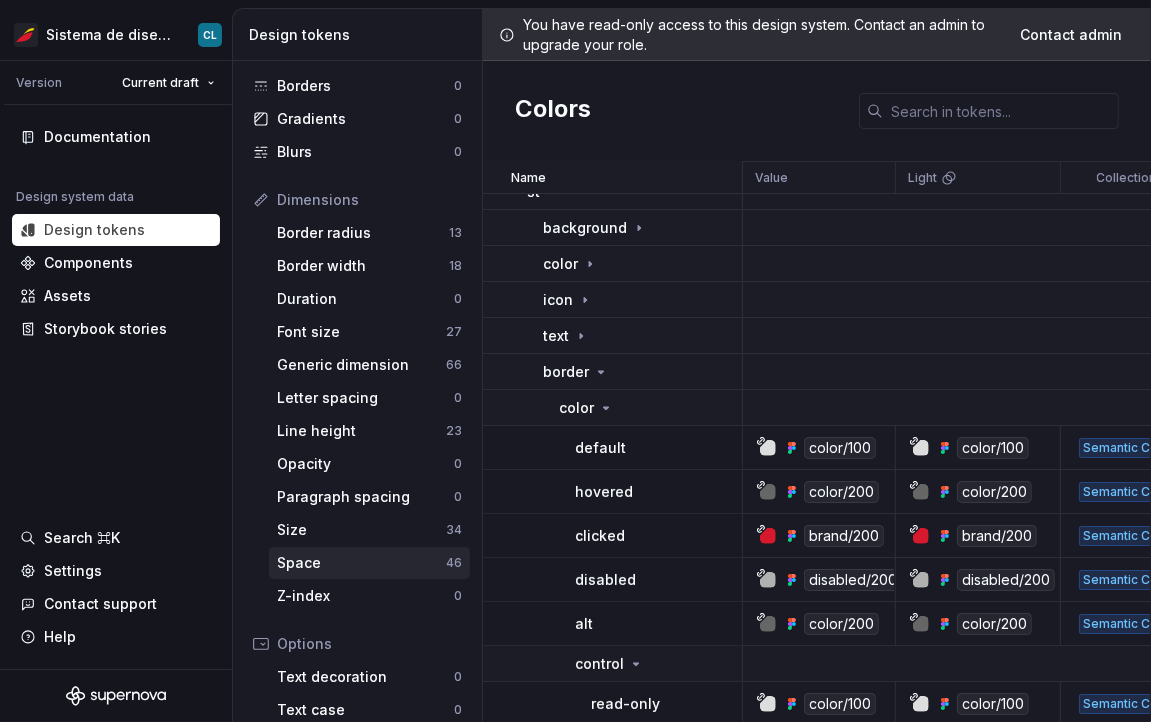 click on "Space" at bounding box center (361, 563) 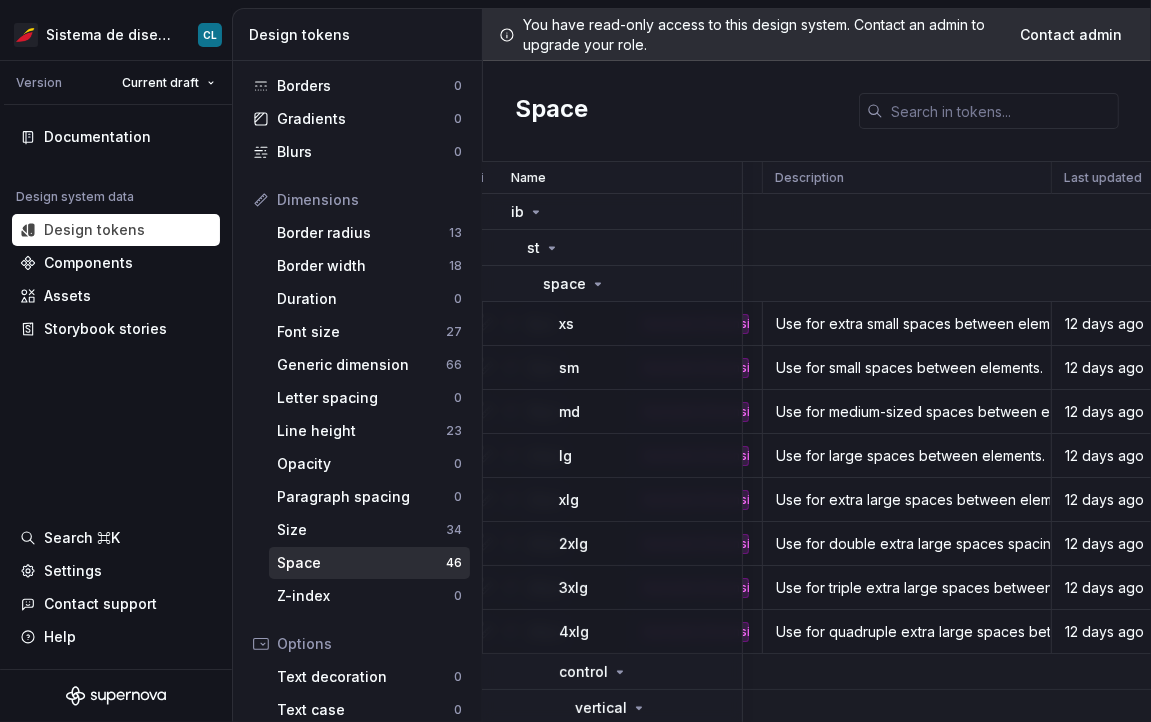 scroll, scrollTop: 0, scrollLeft: 483, axis: horizontal 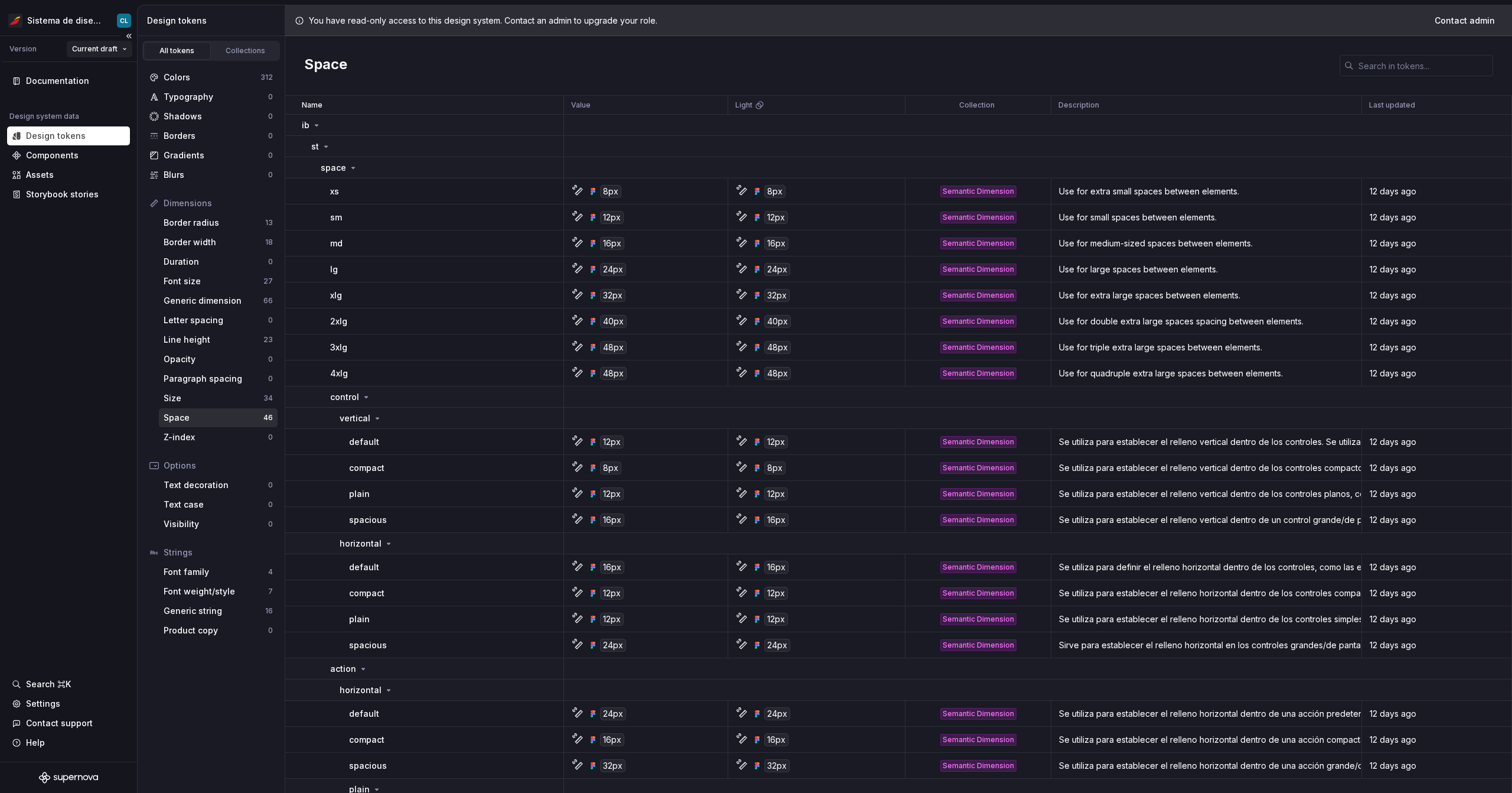 click on "Sistema de diseño Iberia CL Version Current draft Documentation Design system data Design tokens Components Assets Storybook stories Search ⌘K Settings Contact support Help Design tokens All tokens Collections Colors 312 Typography 0 Shadows 0 Borders 0 Gradients 0 Blurs 0 Dimensions Border radius 13 Border width 18 Duration 0 Font size 27 Generic dimension 66 Letter spacing 0 Line height 23 Opacity 0 Paragraph spacing 0 Size 34 Space 46 Z-index 0 Options Text decoration 0 Text case 0 Visibility 0 Strings Font family 4 Font weight/style 7 Generic string 16 Product copy 0 You have read-only access to this design system. Contact an admin to upgrade your role. Contact admin Space Name Value Light Collection Description Last updated ib st space xs 8px 8px Semantic Dimension Use for extra small spaces between elements. 12 days ago sm 12px 12px Semantic Dimension Use for small spaces between elements. 12 days ago md 16px 16px Semantic Dimension Use for medium-sized spaces between elements. 12 days ago lg 24px" at bounding box center (756, 396) 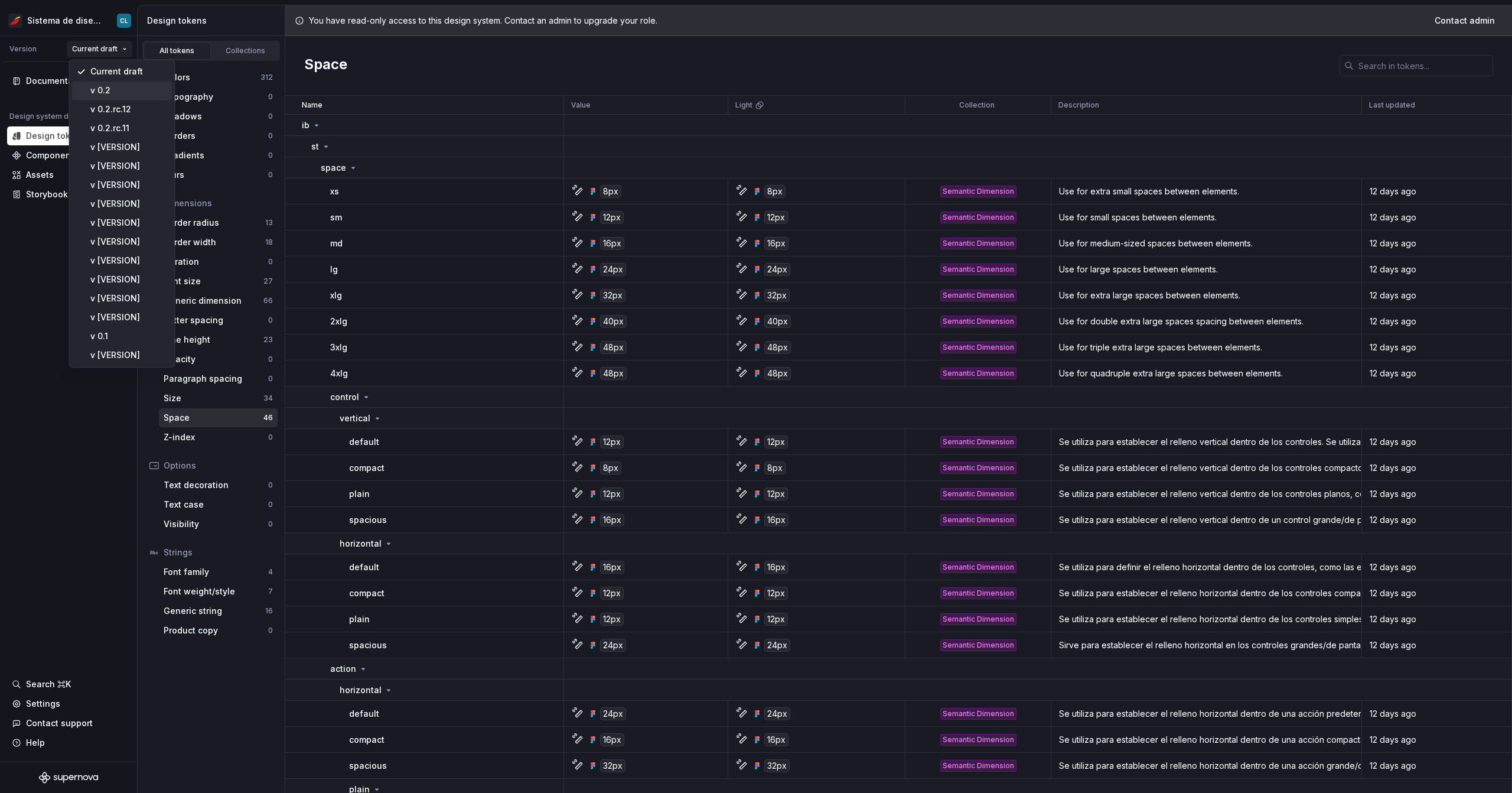 click on "v 0.2" at bounding box center [129, 90] 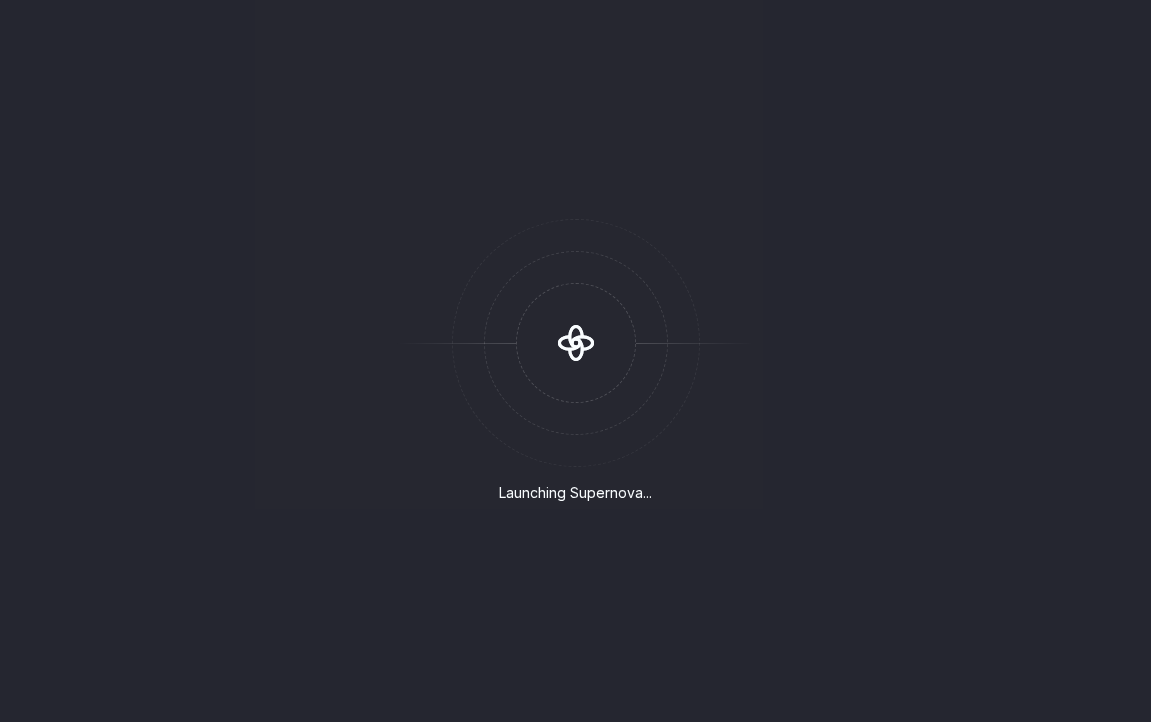 scroll, scrollTop: 0, scrollLeft: 0, axis: both 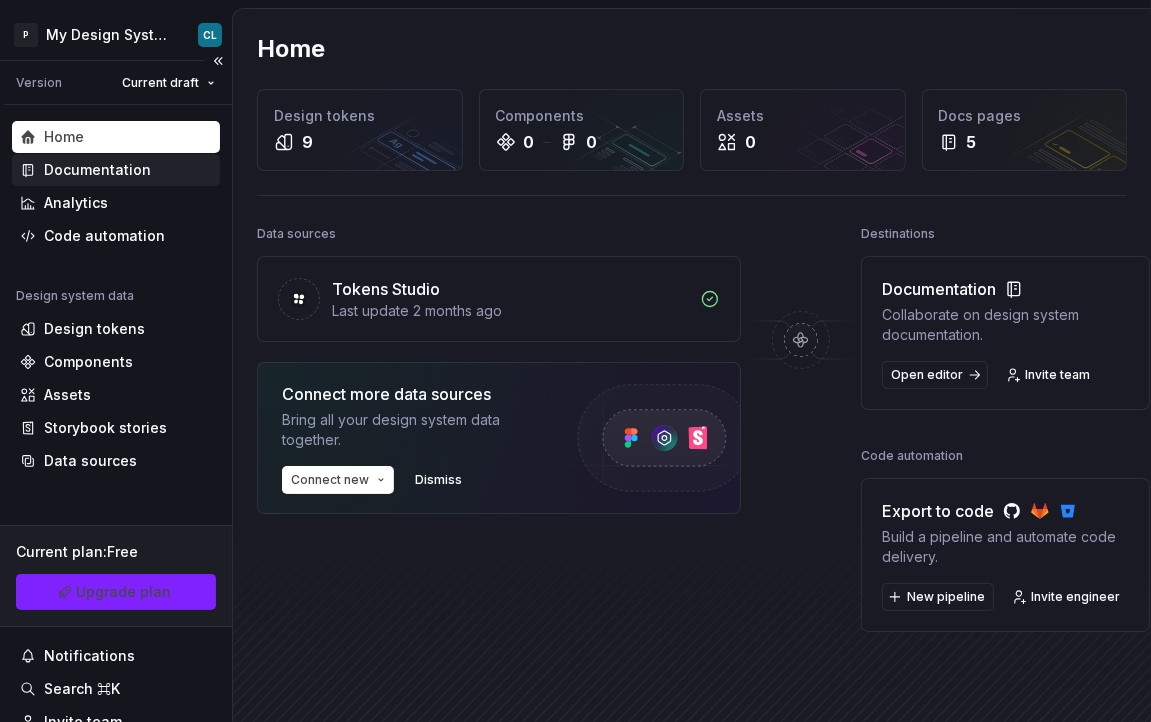 click on "Documentation" at bounding box center [97, 170] 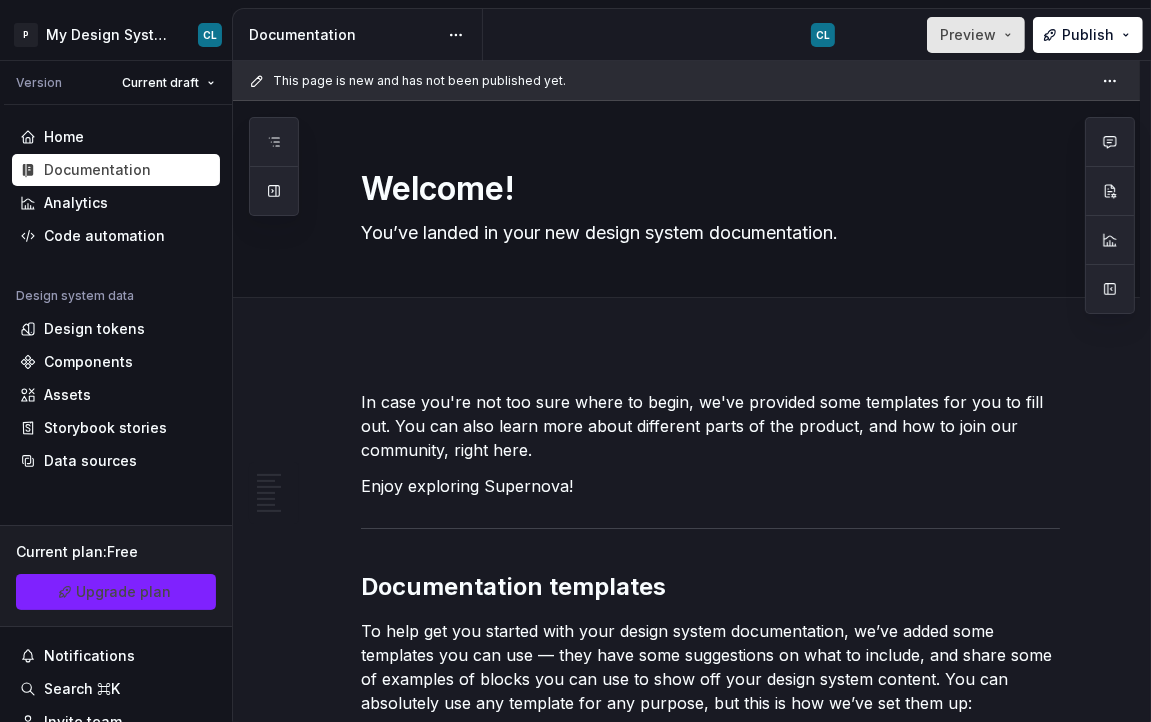 click on "Preview" at bounding box center [976, 35] 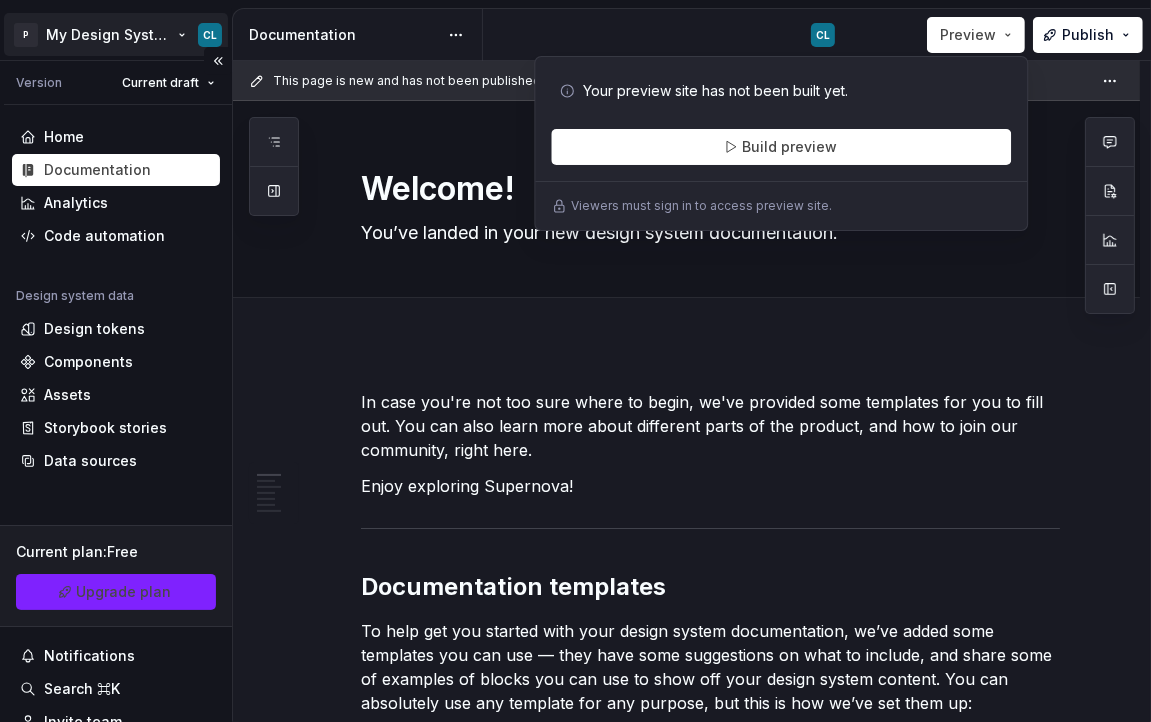 click on "P My Design System CL Version Current draft Home Documentation Analytics Code automation Design system data Design tokens Components Assets Storybook stories Data sources Current plan :  Free Upgrade plan Notifications Search ⌘K Invite team Settings Contact support Help Documentation CL Preview Publish Pages Add
Accessibility guide for tree Page tree.
Navigate the tree with the arrow keys. Common tree hotkeys apply. Further keybindings are available:
enter to execute primary action on focused item
f2 to start renaming the focused item
escape to abort renaming an item
control+d to start dragging selected items
Welcome! CL Foundations Design tokens Typography Components Component overview Component detail Changes Welcome! Foundations  /  Design tokens Foundations  /  Typography Components  /  Component overview Components  /  Component detail Upgrade to Enterprise to turn on approval workflow Learn more Contact us Welcome! Use ." at bounding box center [575, 361] 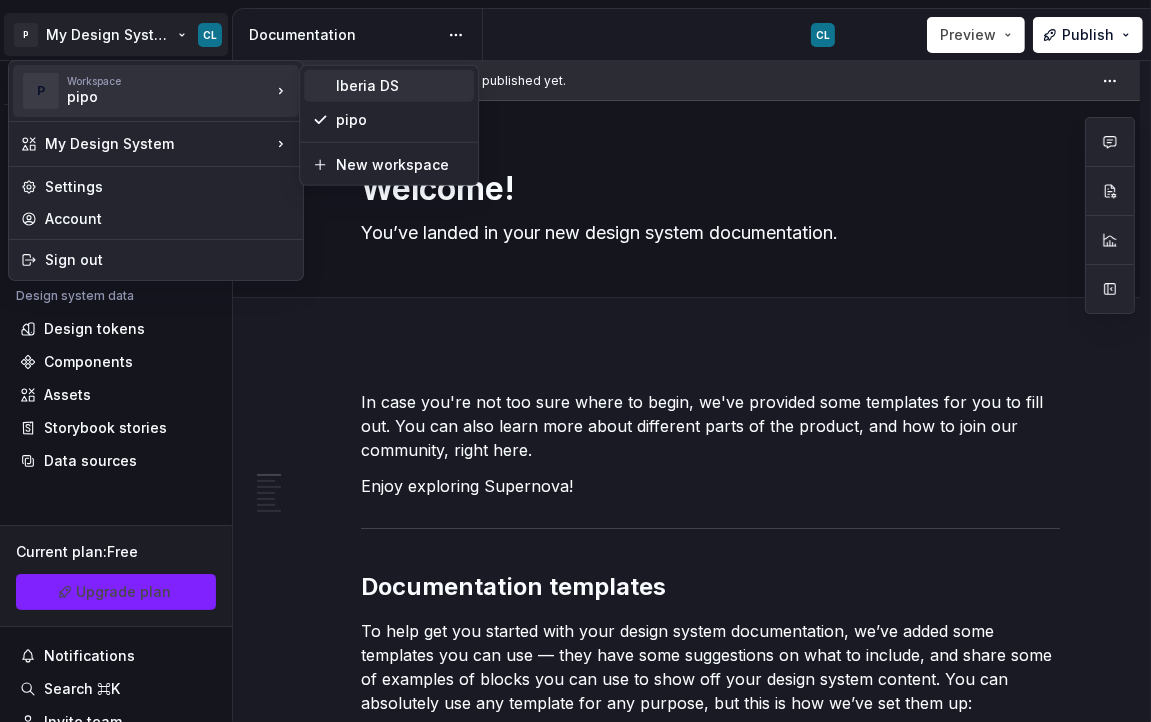 click on "Iberia DS" at bounding box center (389, 86) 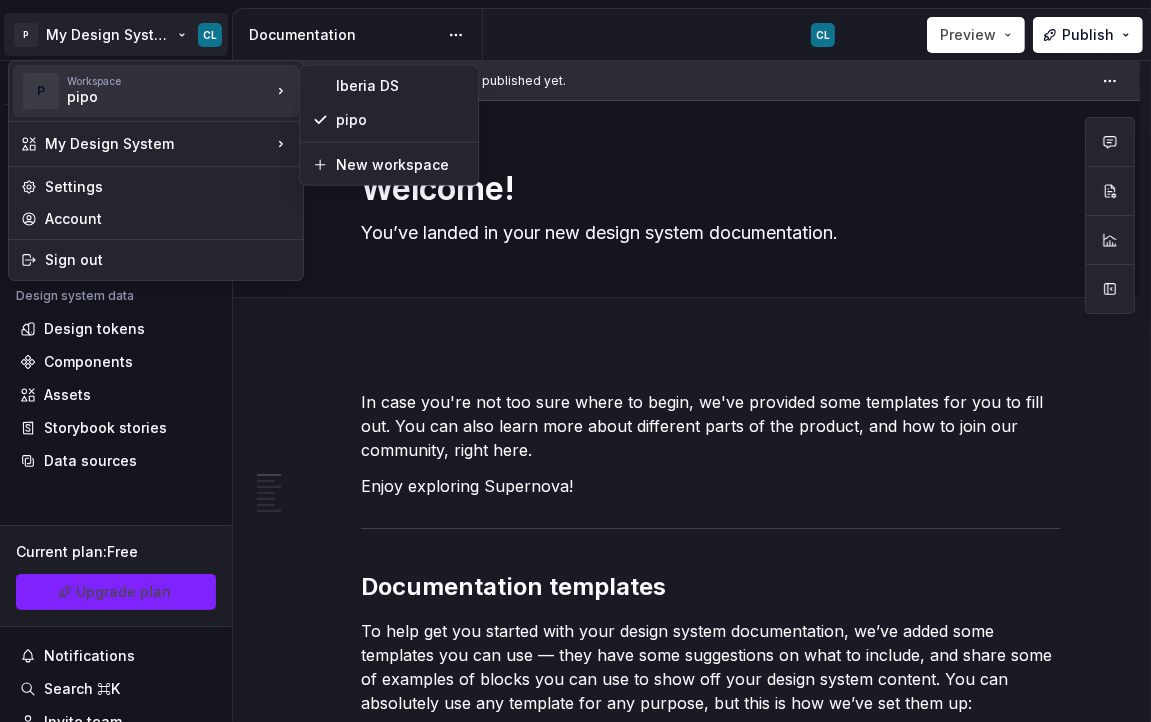 type on "*" 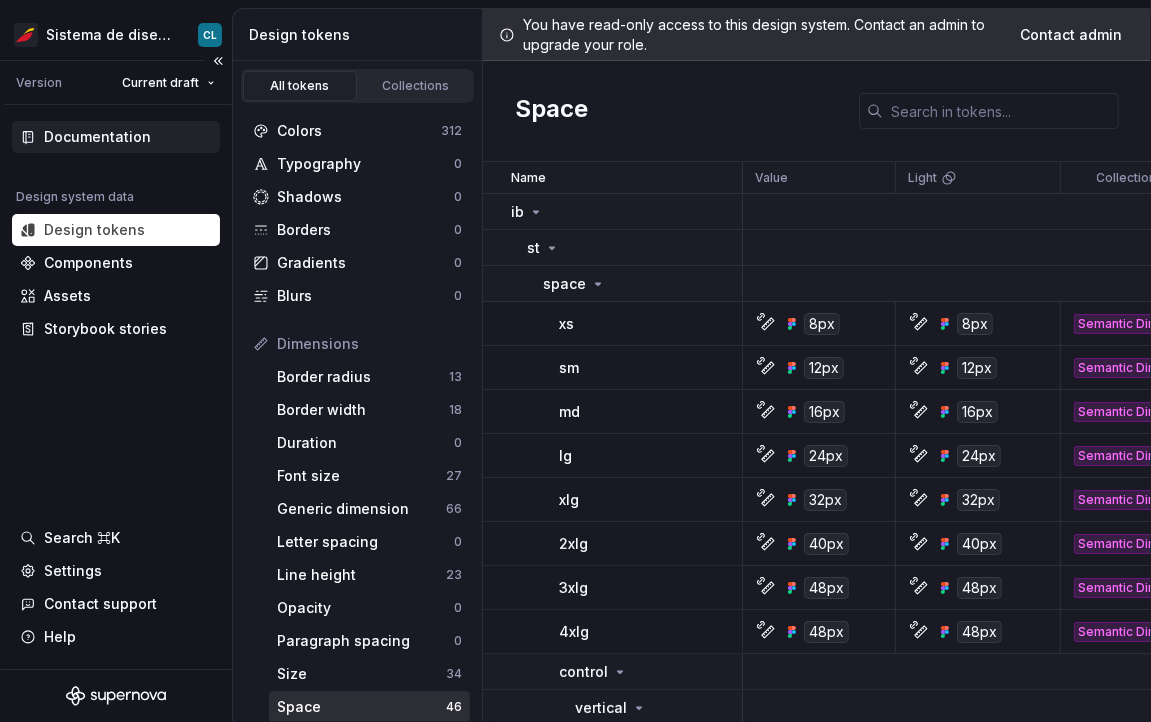 click on "Documentation" at bounding box center [116, 137] 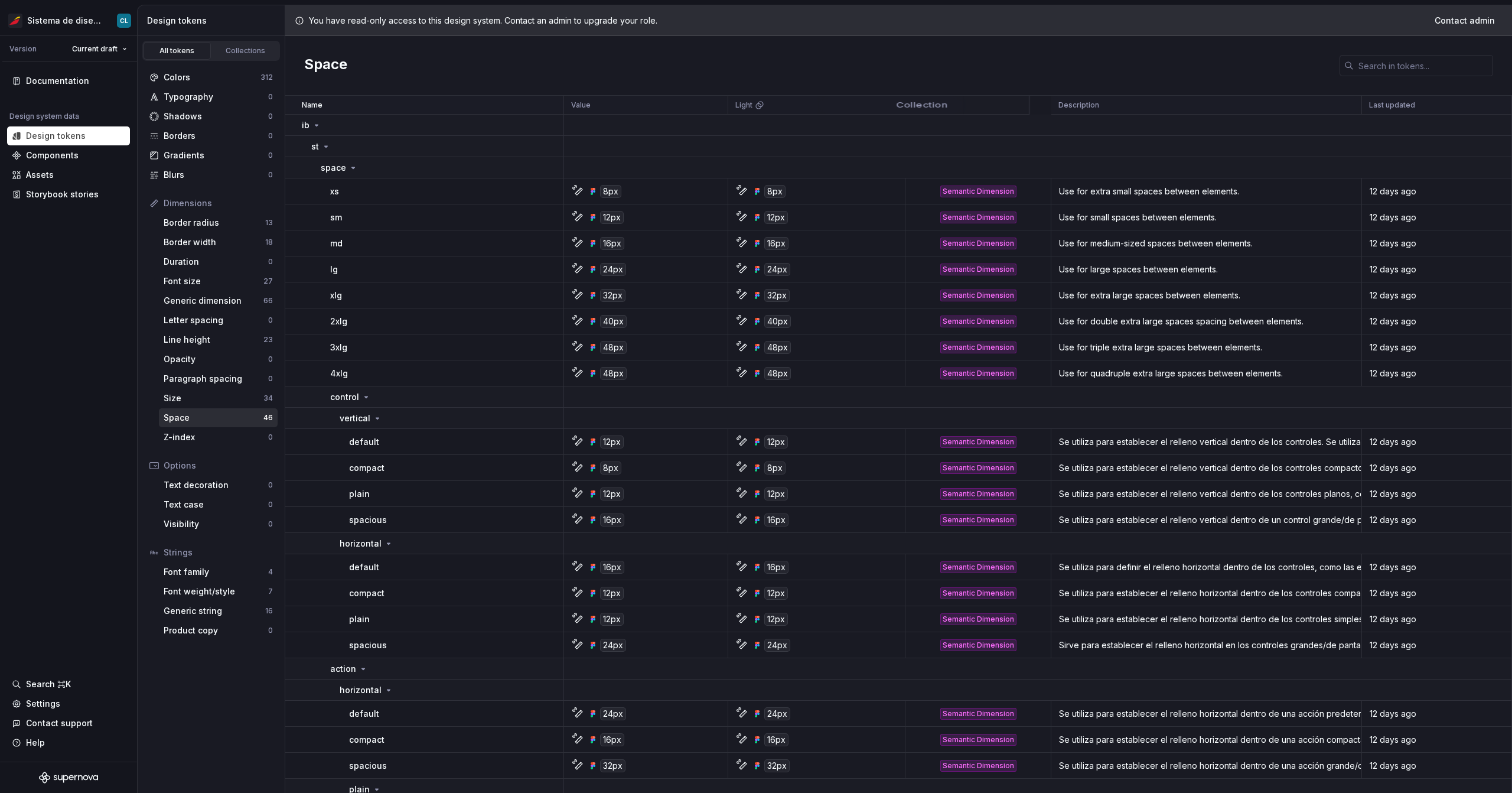 scroll, scrollTop: 0, scrollLeft: 0, axis: both 